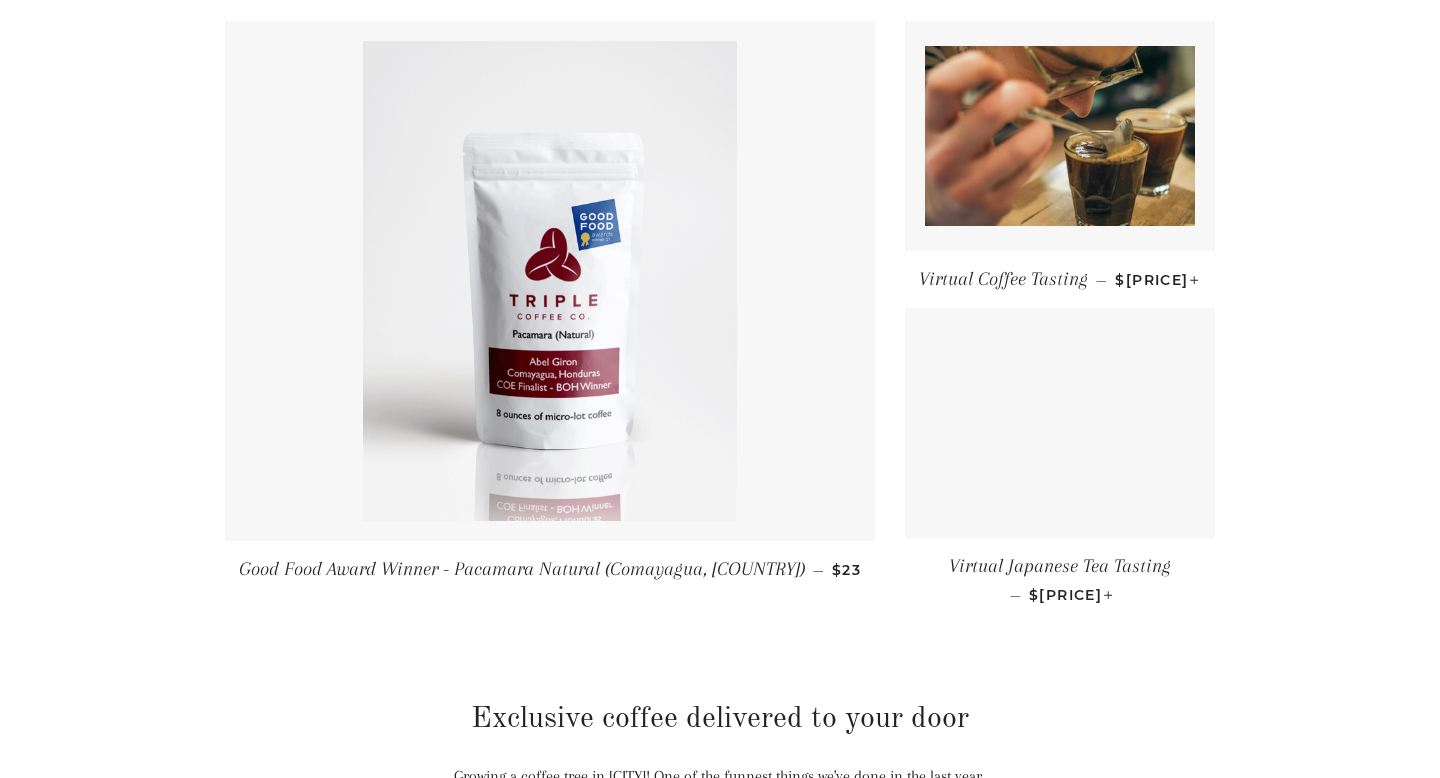 scroll, scrollTop: 0, scrollLeft: 0, axis: both 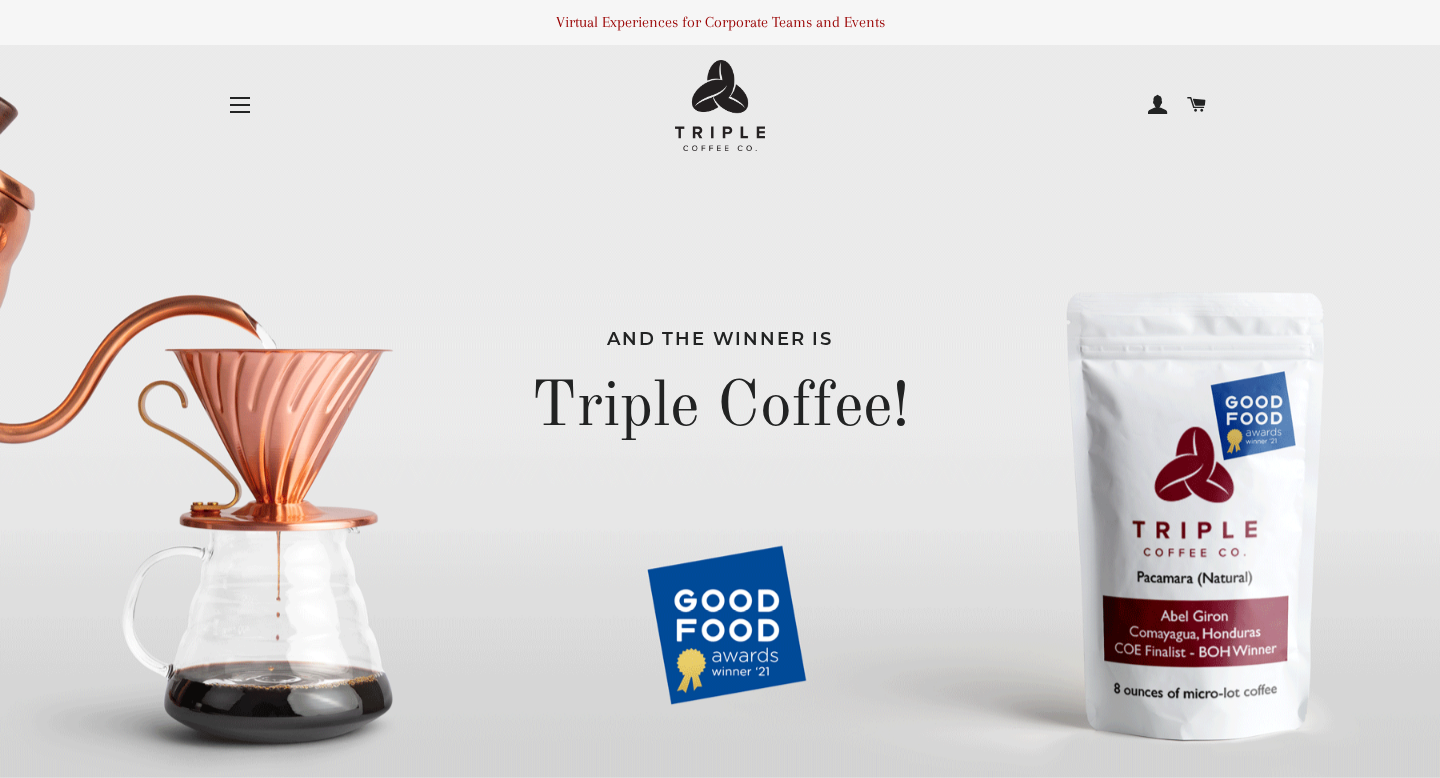 click on "Site navigation" at bounding box center [240, 105] 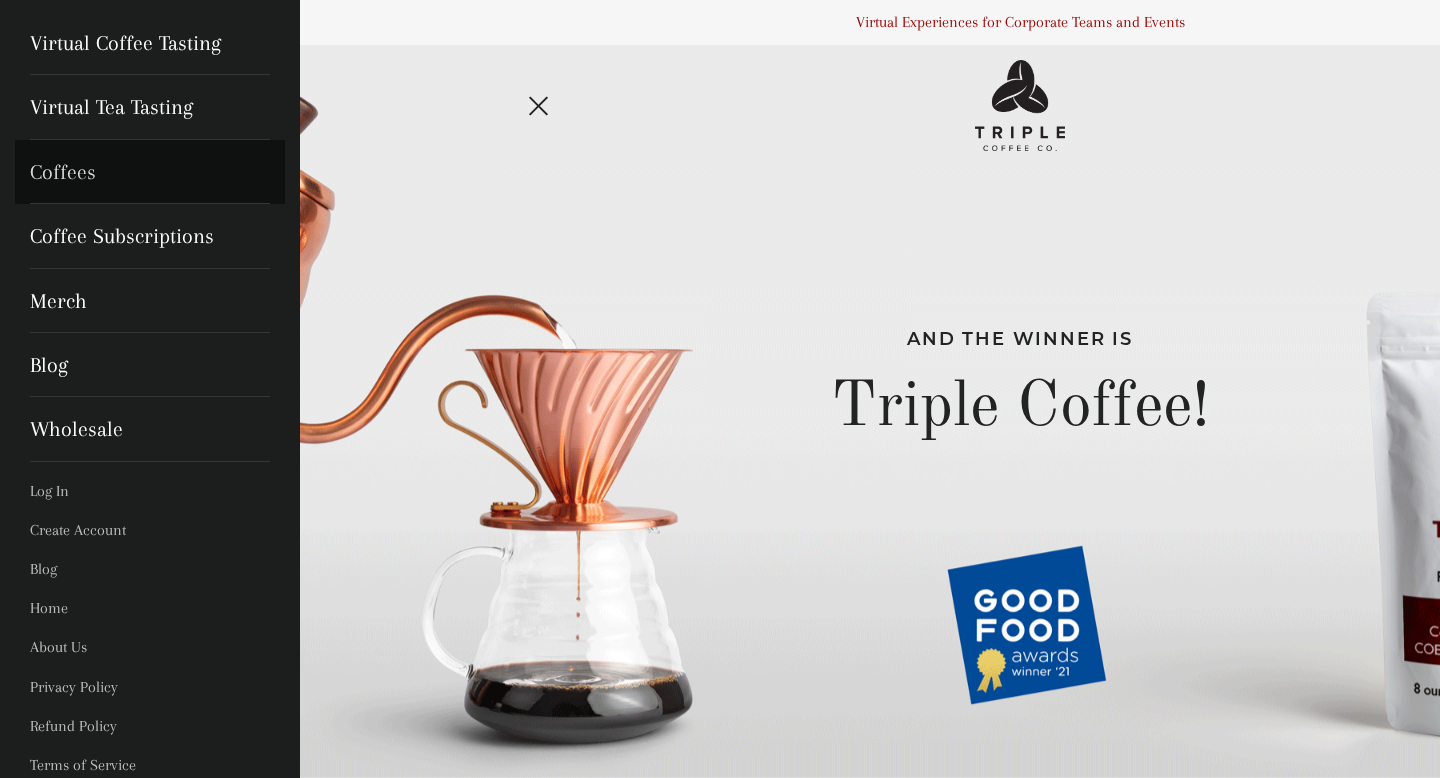 click on "Coffees" at bounding box center (150, 172) 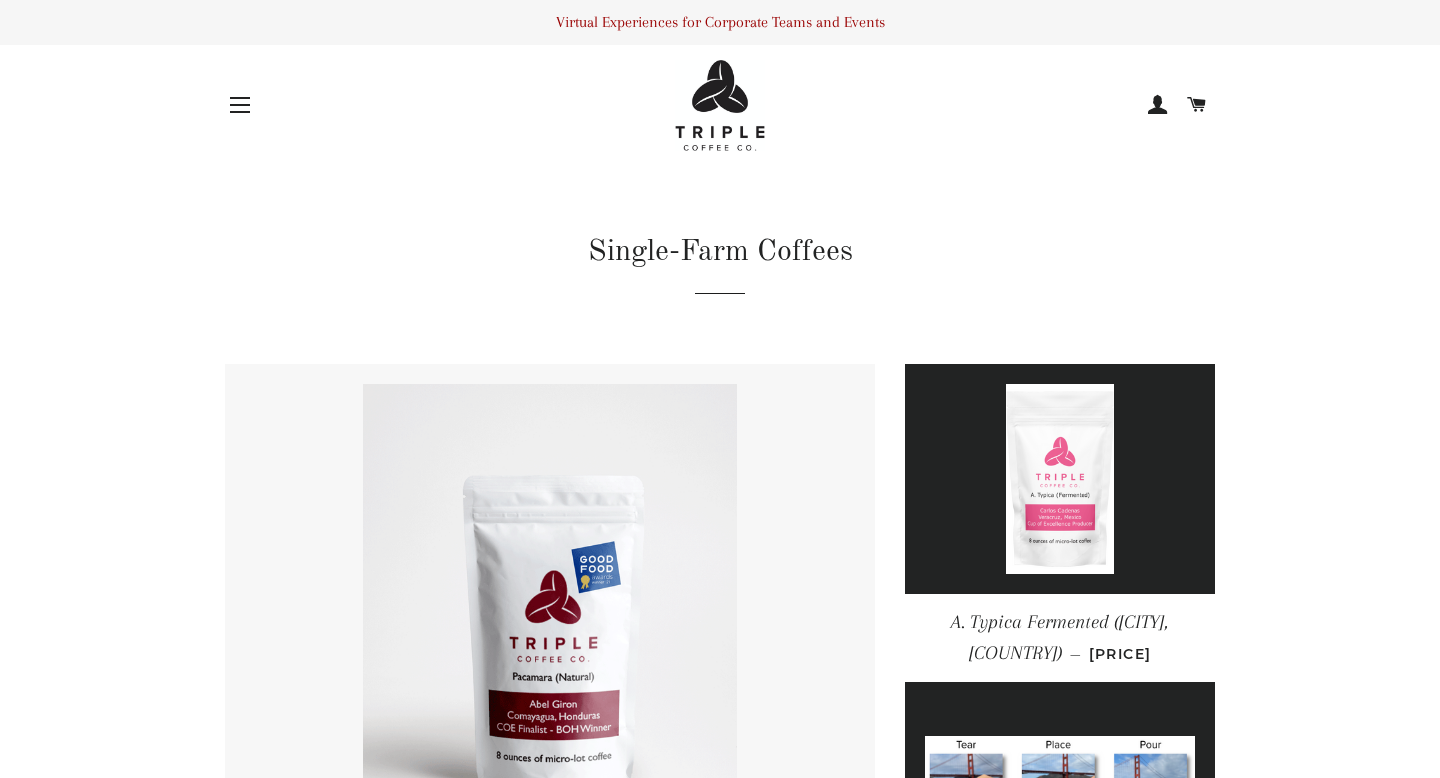scroll, scrollTop: 0, scrollLeft: 0, axis: both 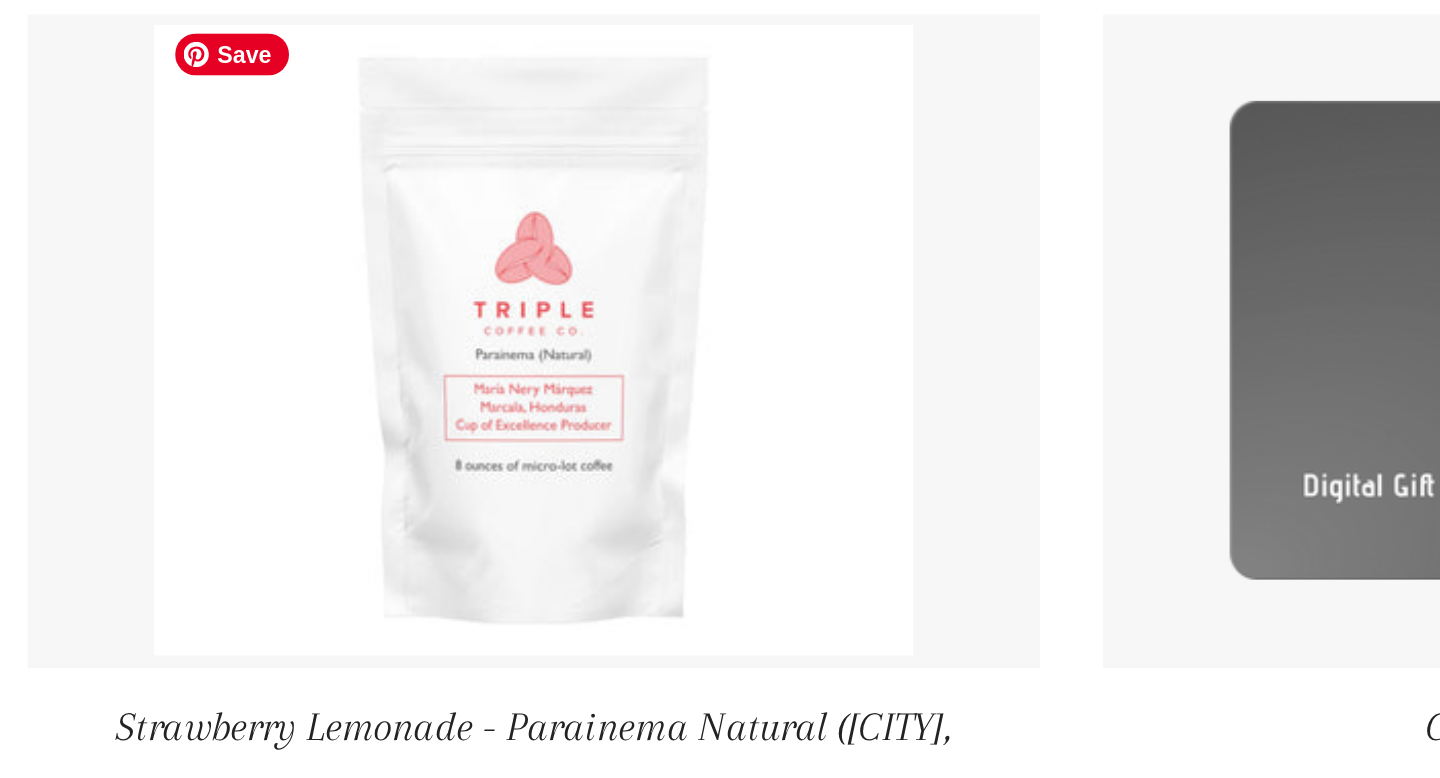 click at bounding box center (465, 395) 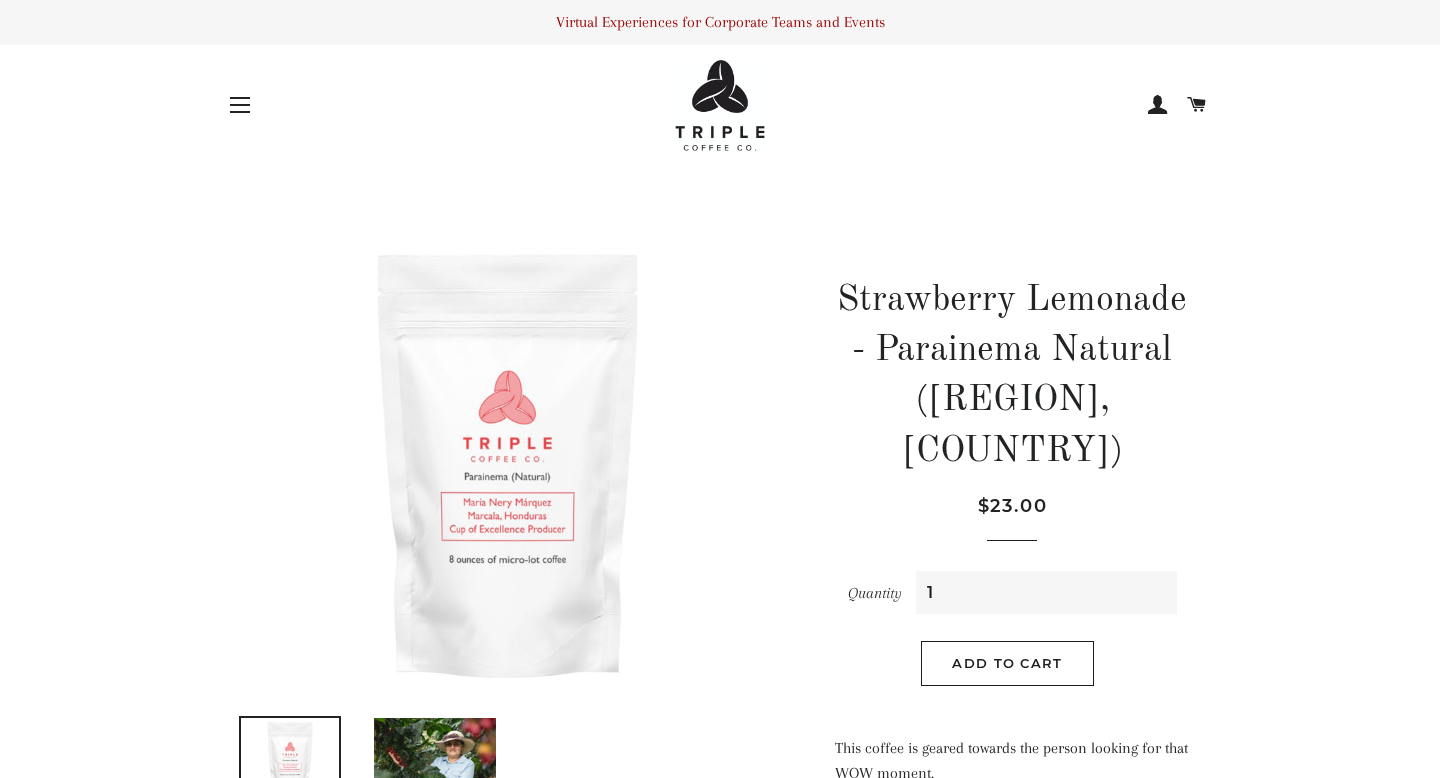 scroll, scrollTop: 0, scrollLeft: 0, axis: both 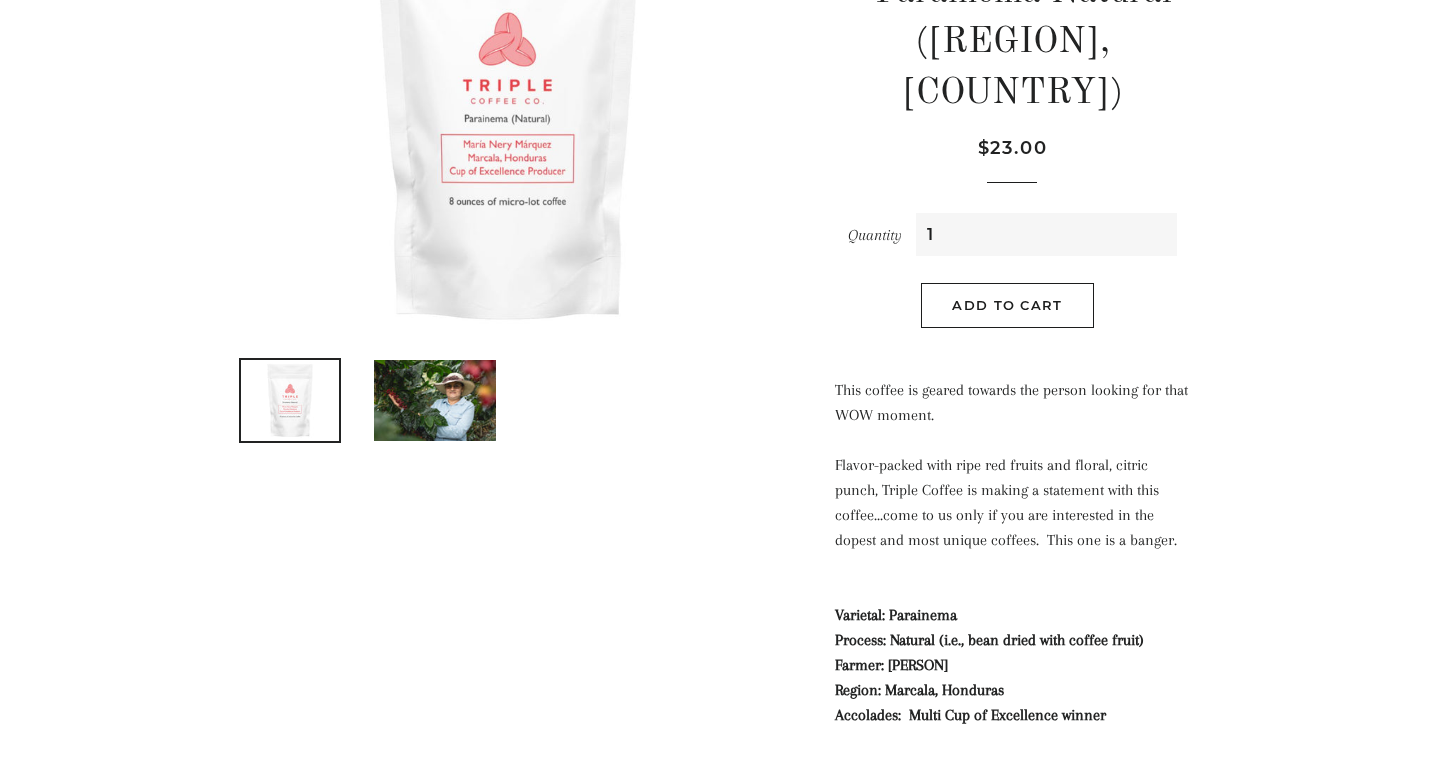 click at bounding box center (435, 400) 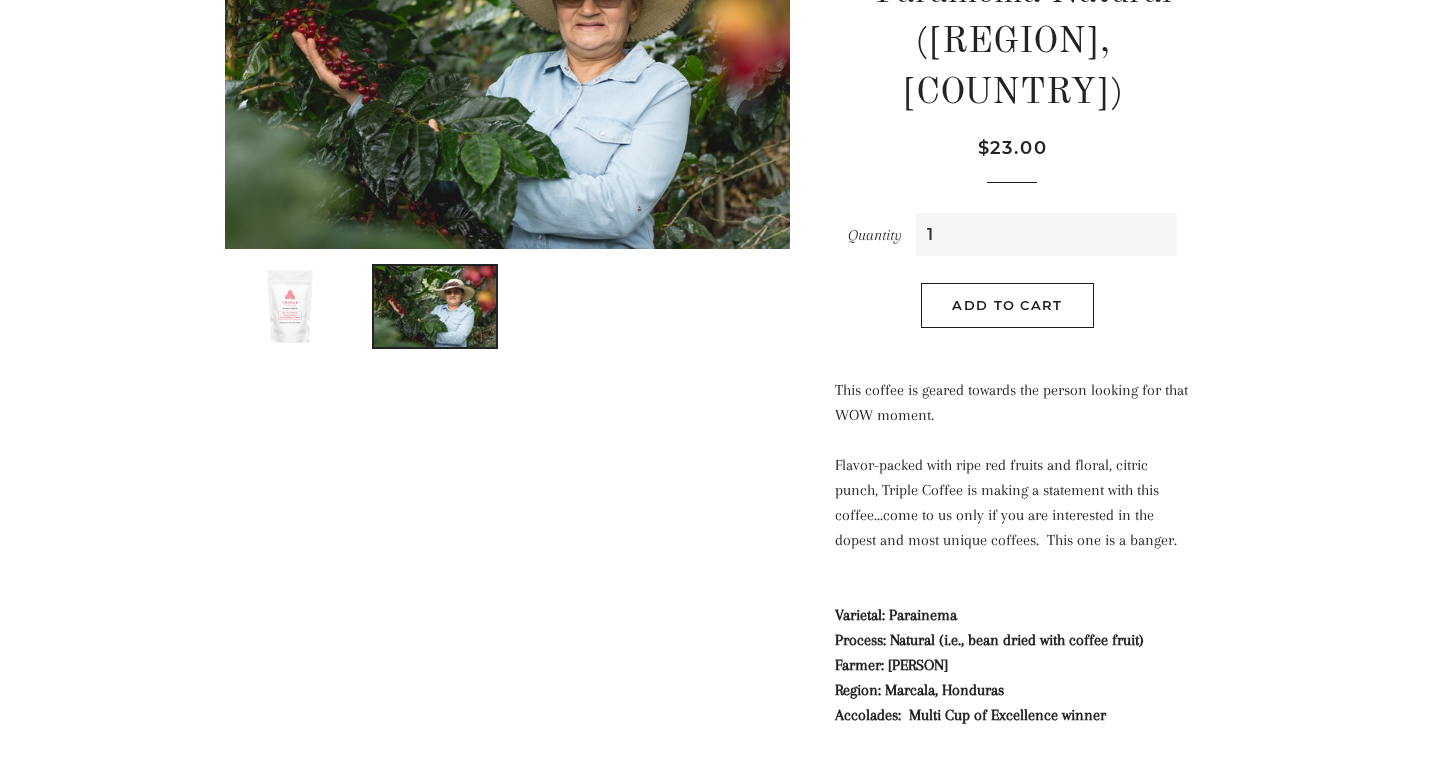 scroll, scrollTop: 0, scrollLeft: 0, axis: both 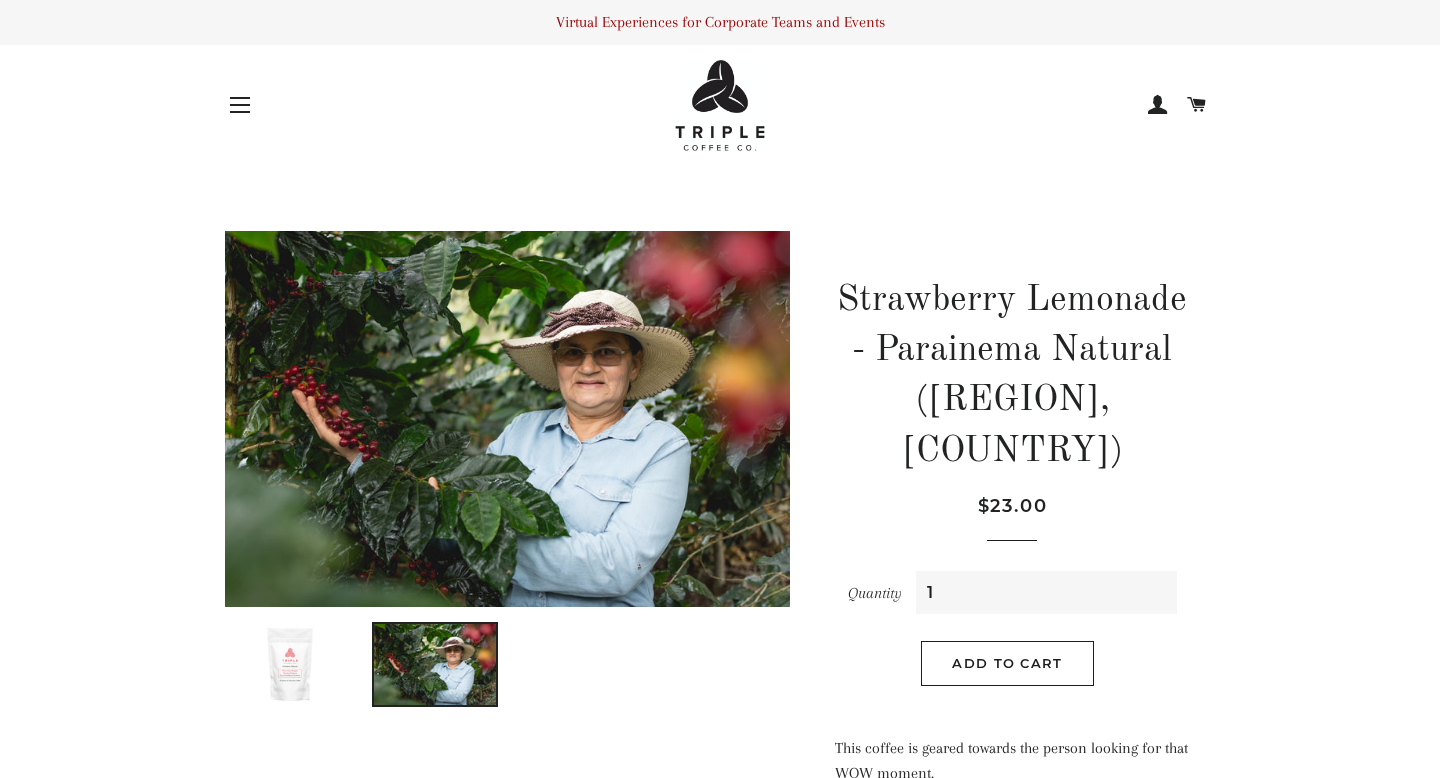 click on "Site navigation" at bounding box center (240, 105) 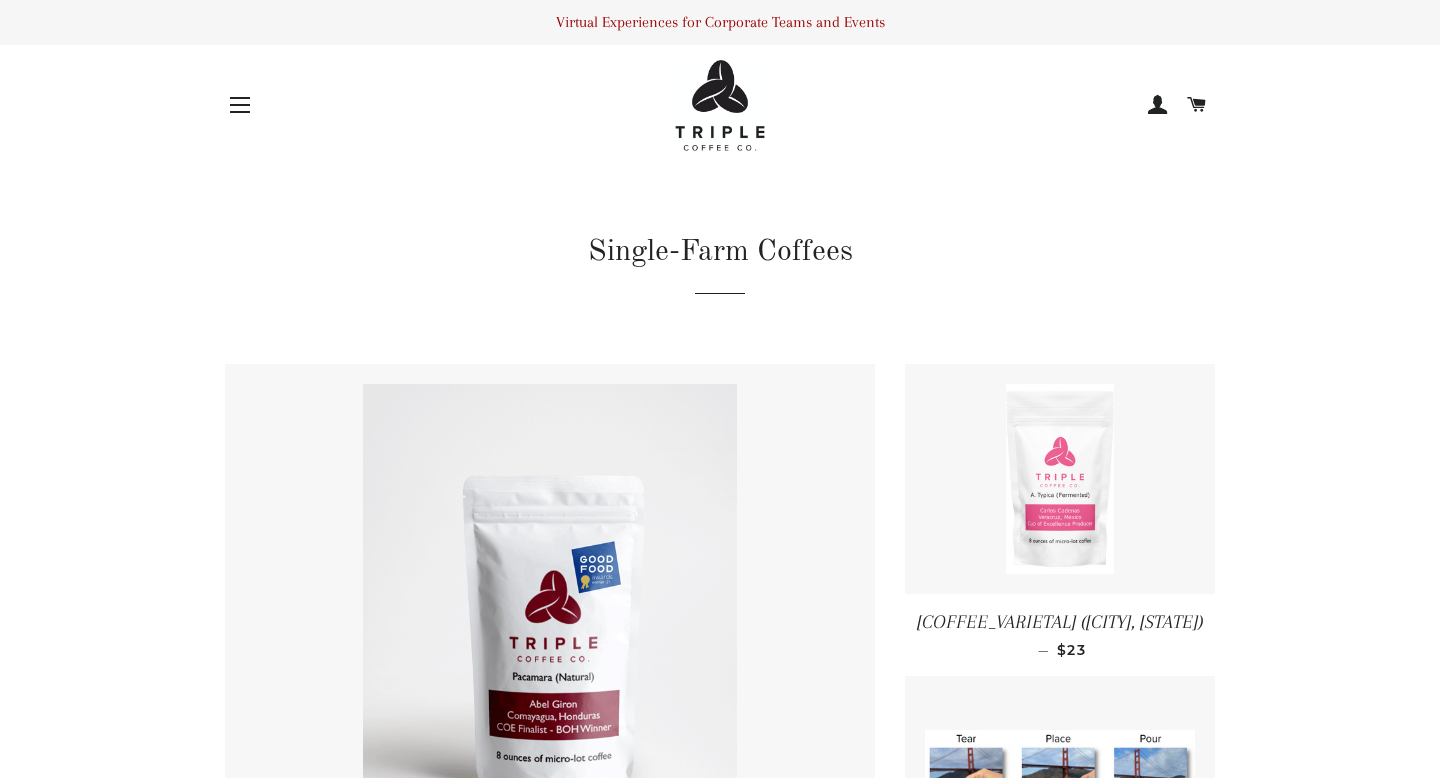 scroll, scrollTop: 0, scrollLeft: 0, axis: both 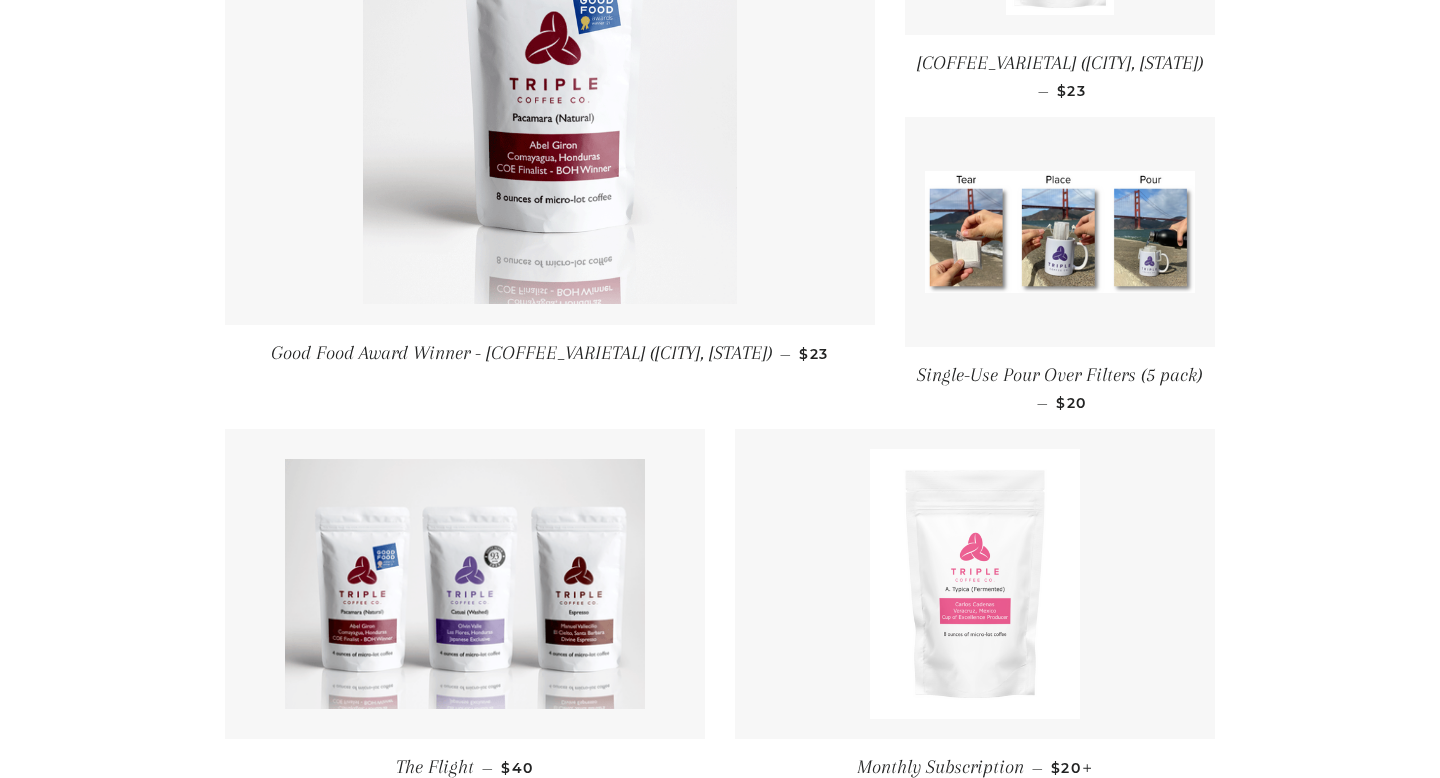 click on "[COFFEE_VARIETAL] ([CITY], [STATE])" at bounding box center [1060, 63] 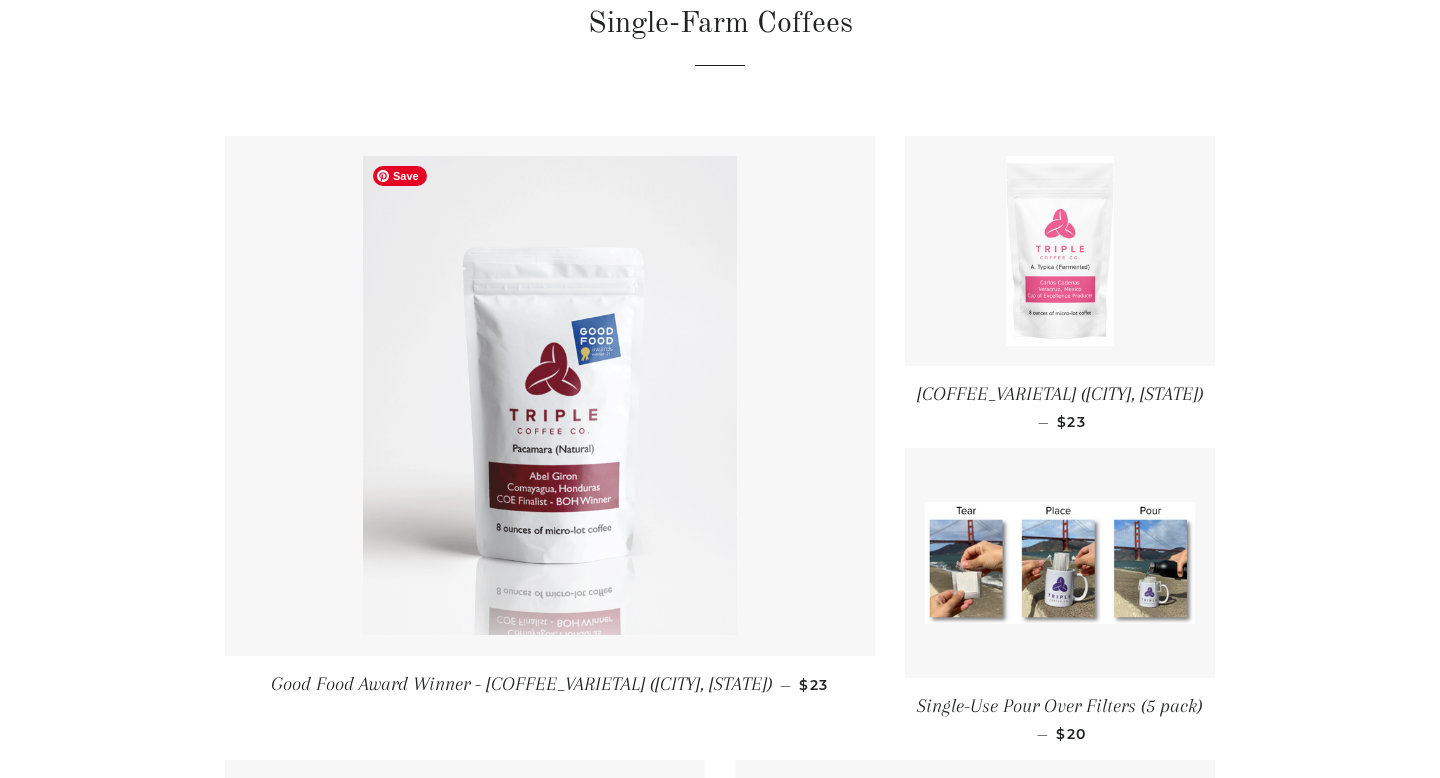 scroll, scrollTop: 212, scrollLeft: 0, axis: vertical 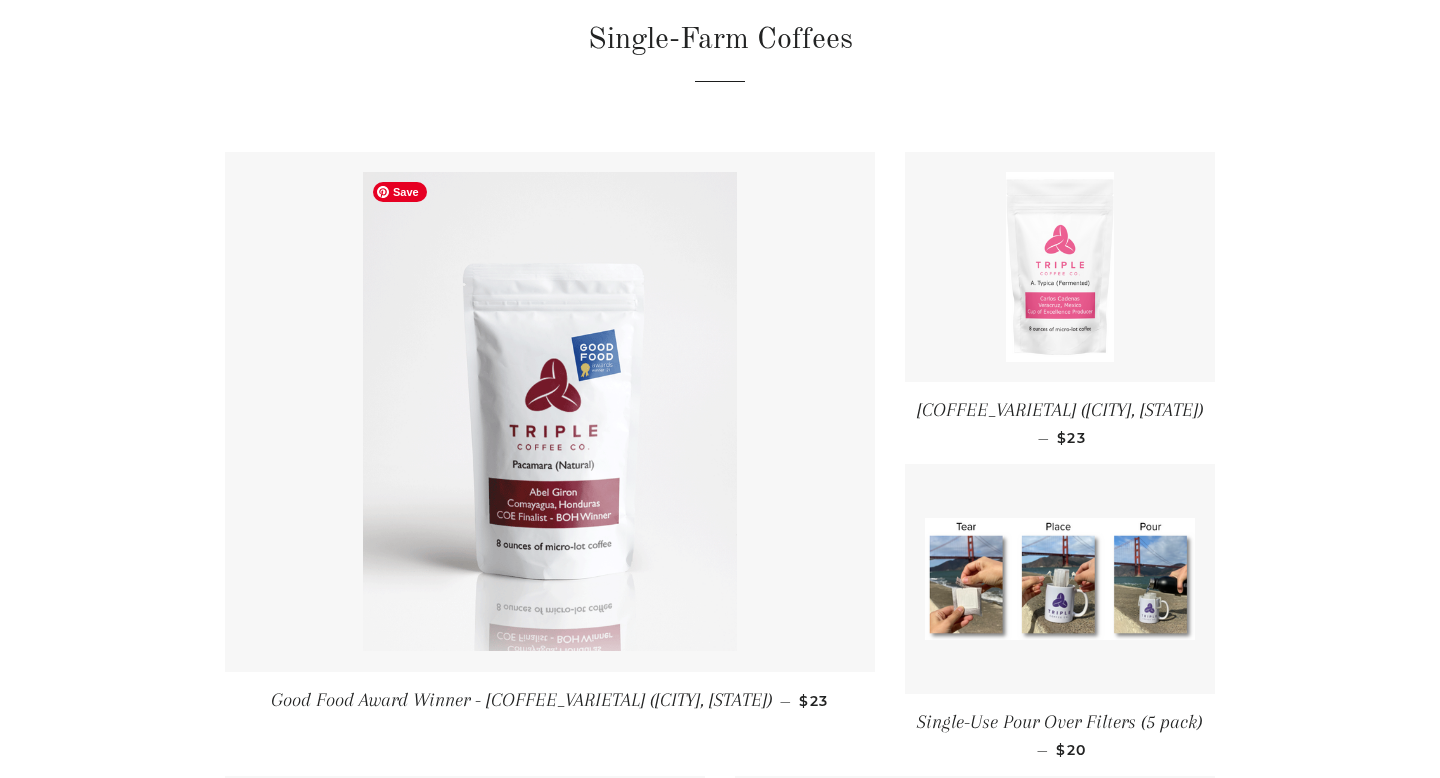 click at bounding box center (550, 412) 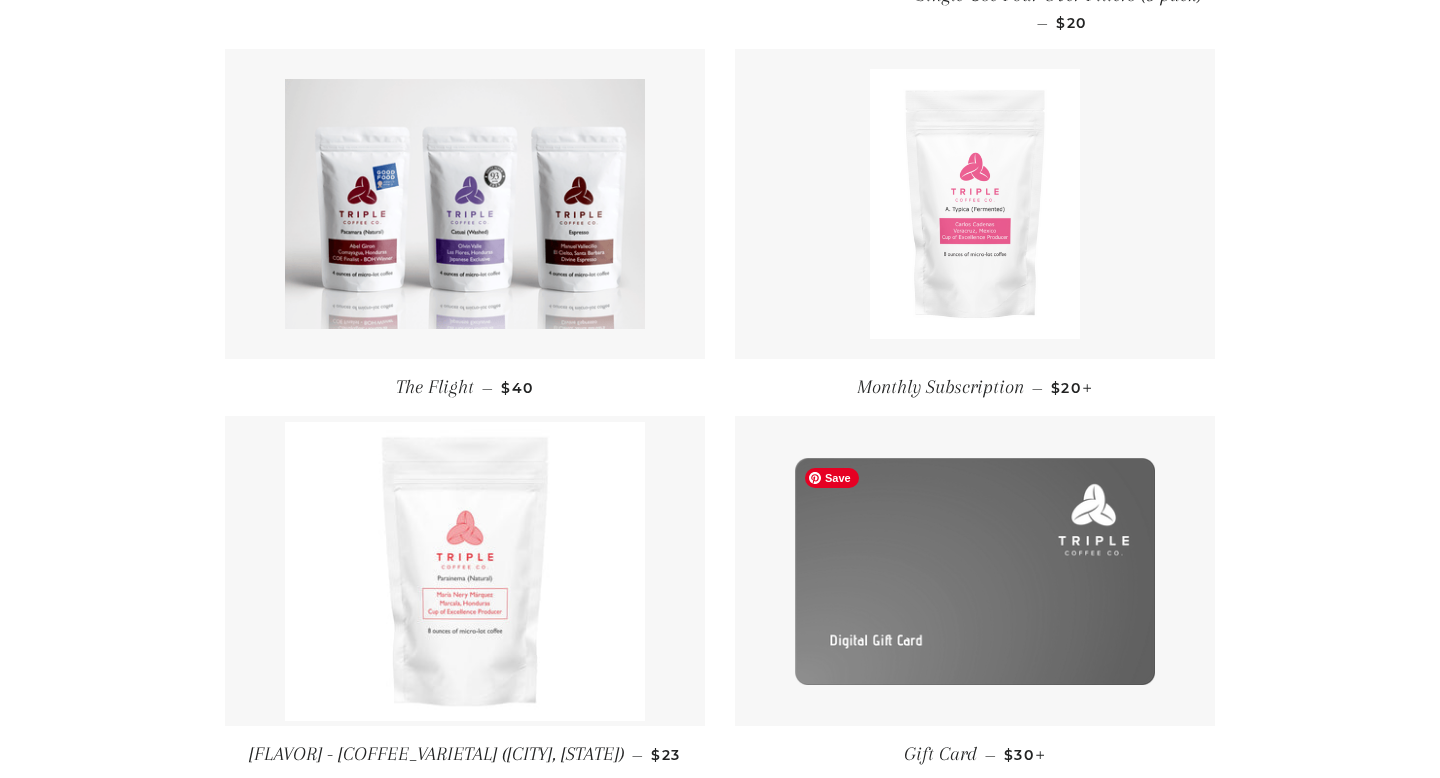 scroll, scrollTop: 878, scrollLeft: 0, axis: vertical 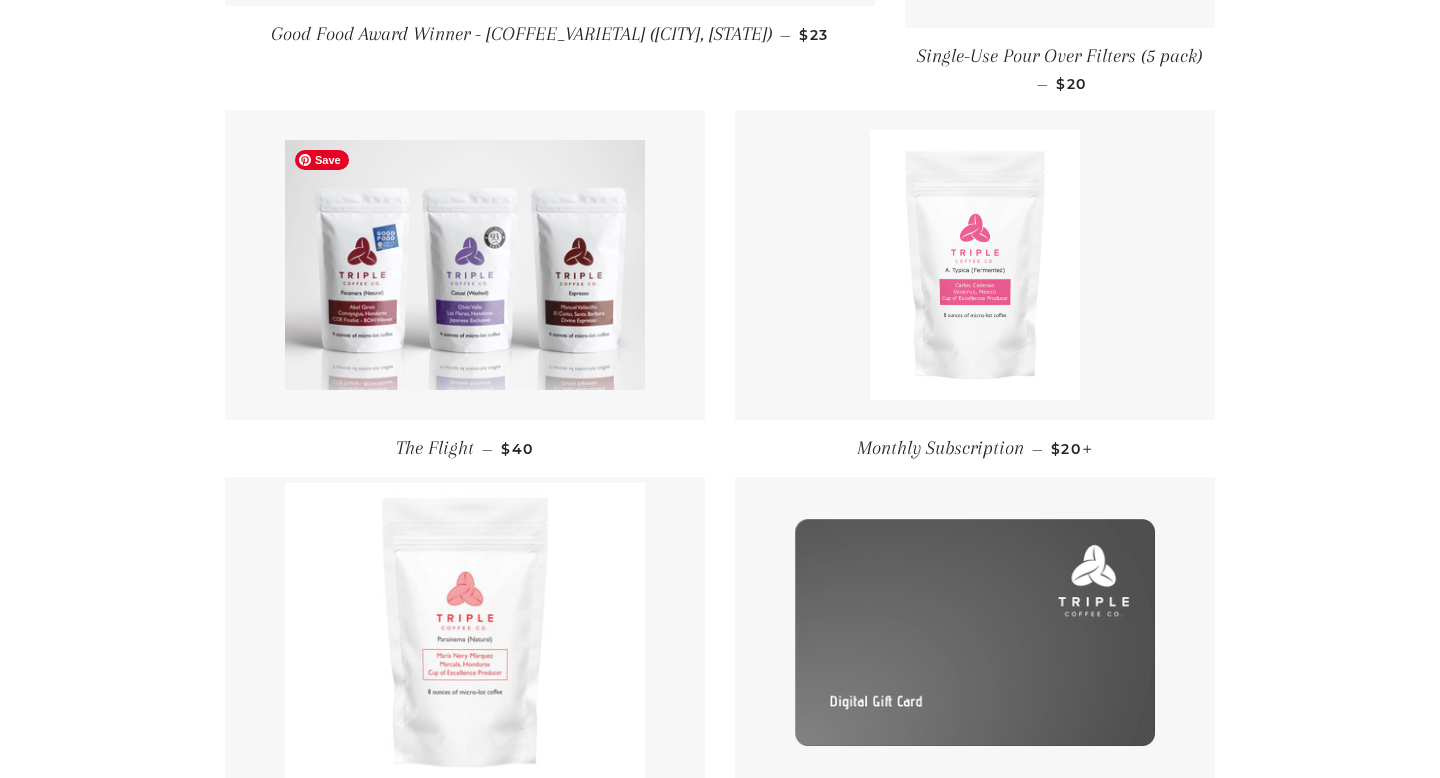click at bounding box center (465, 265) 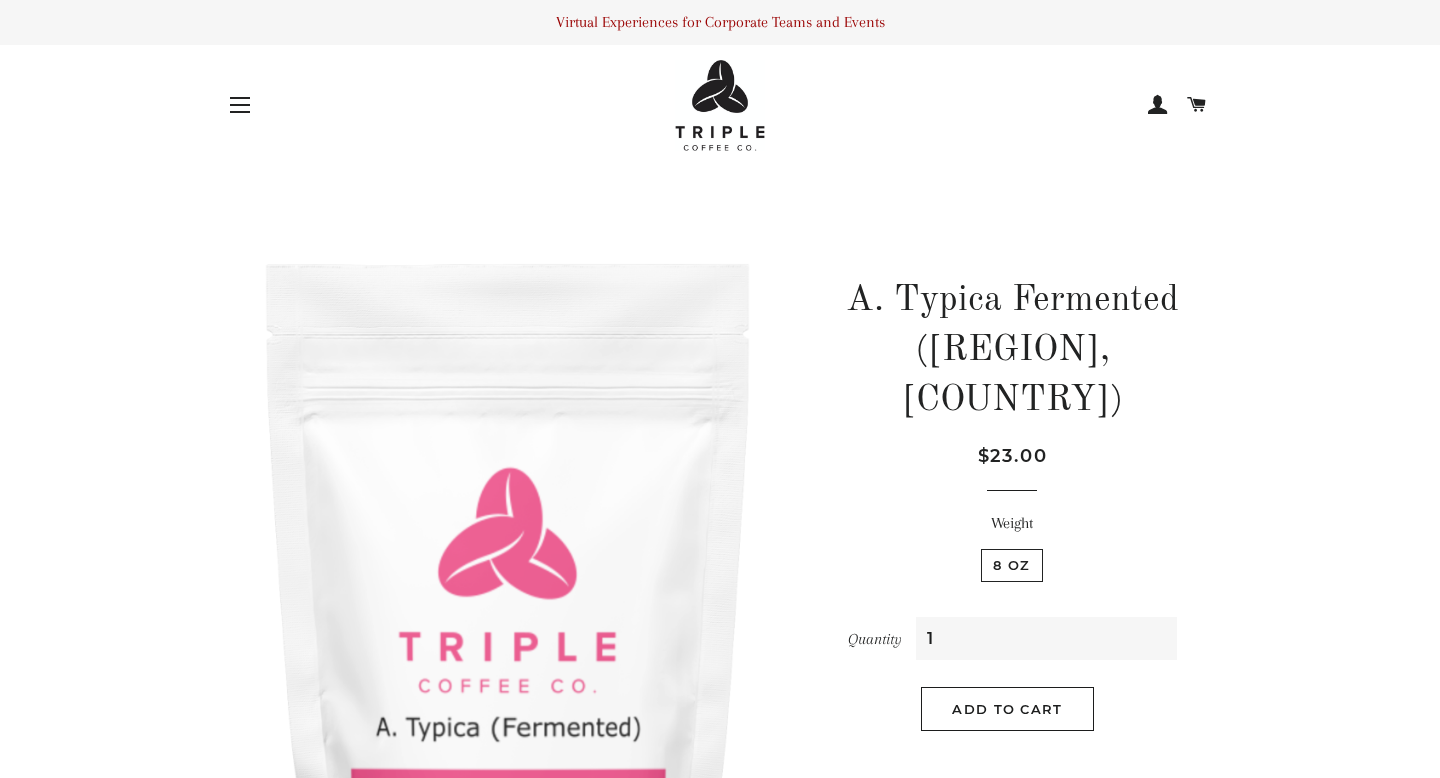 scroll, scrollTop: 0, scrollLeft: 0, axis: both 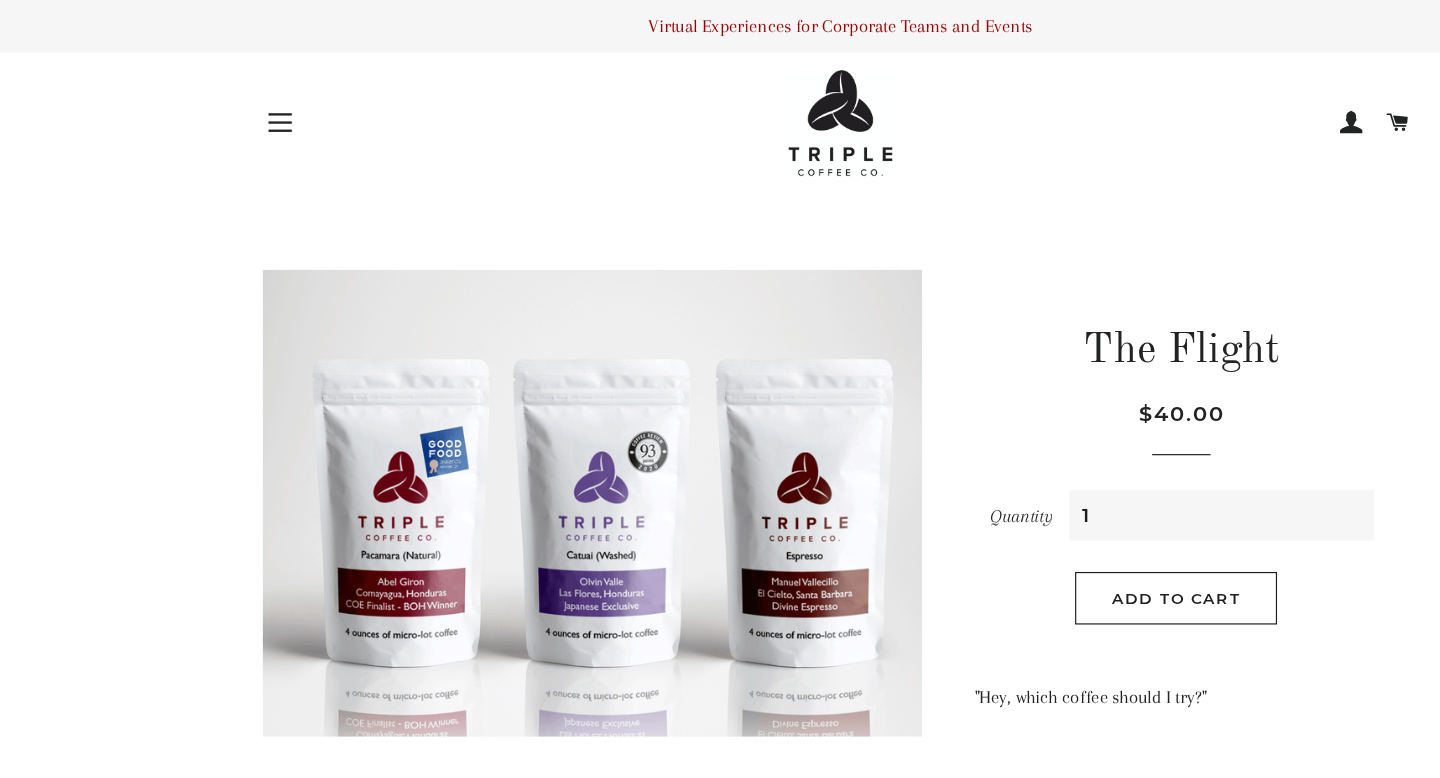 click on "Site navigation" at bounding box center (240, 105) 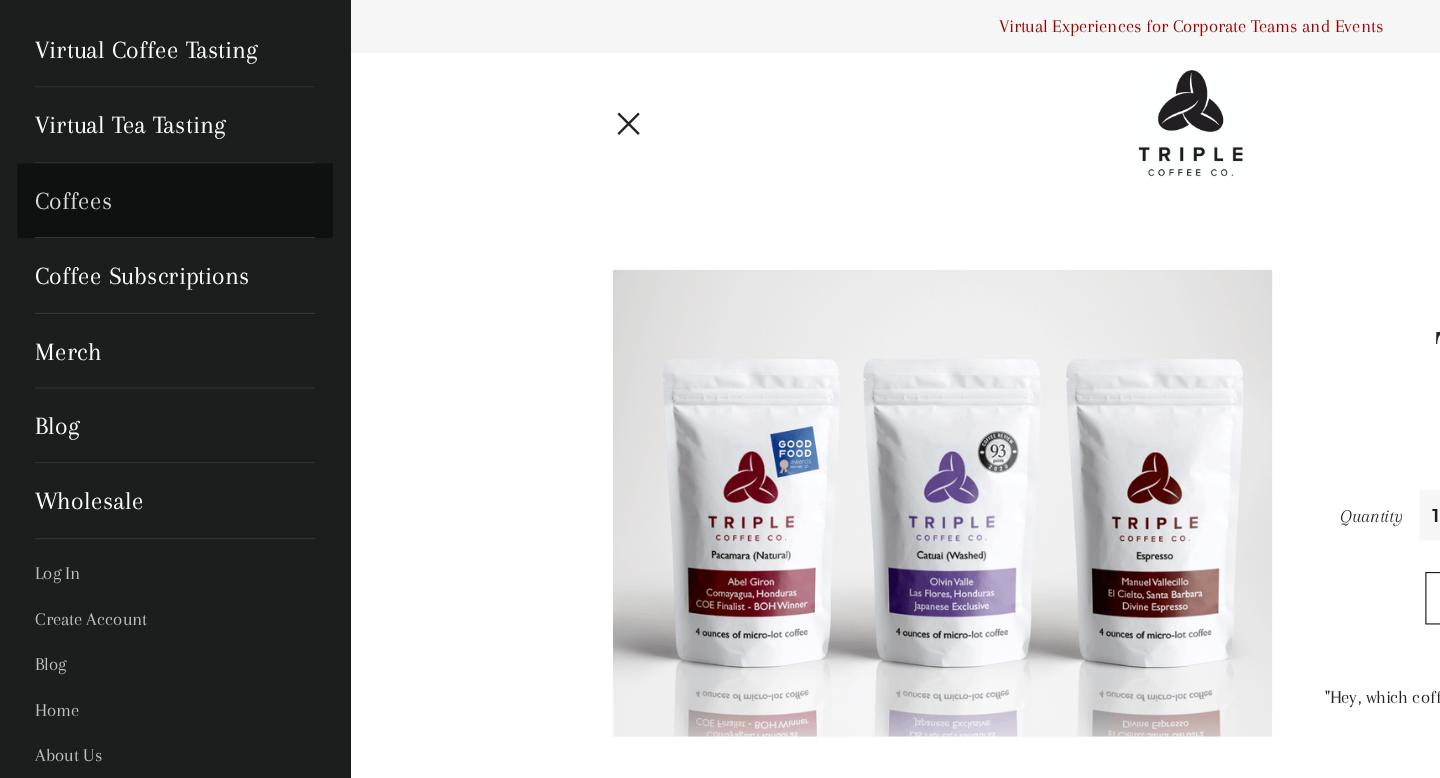 click on "Coffees" at bounding box center (150, 172) 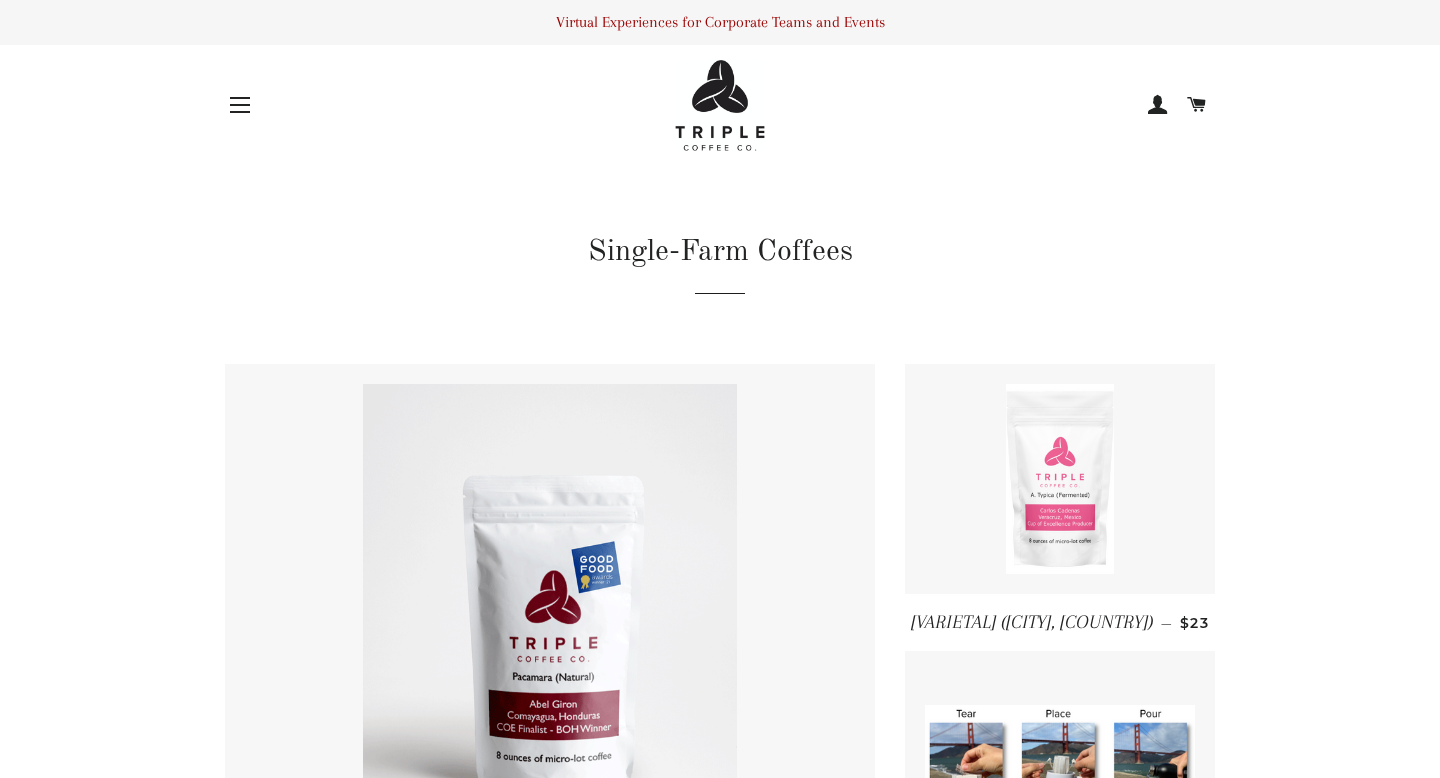 scroll, scrollTop: 0, scrollLeft: 0, axis: both 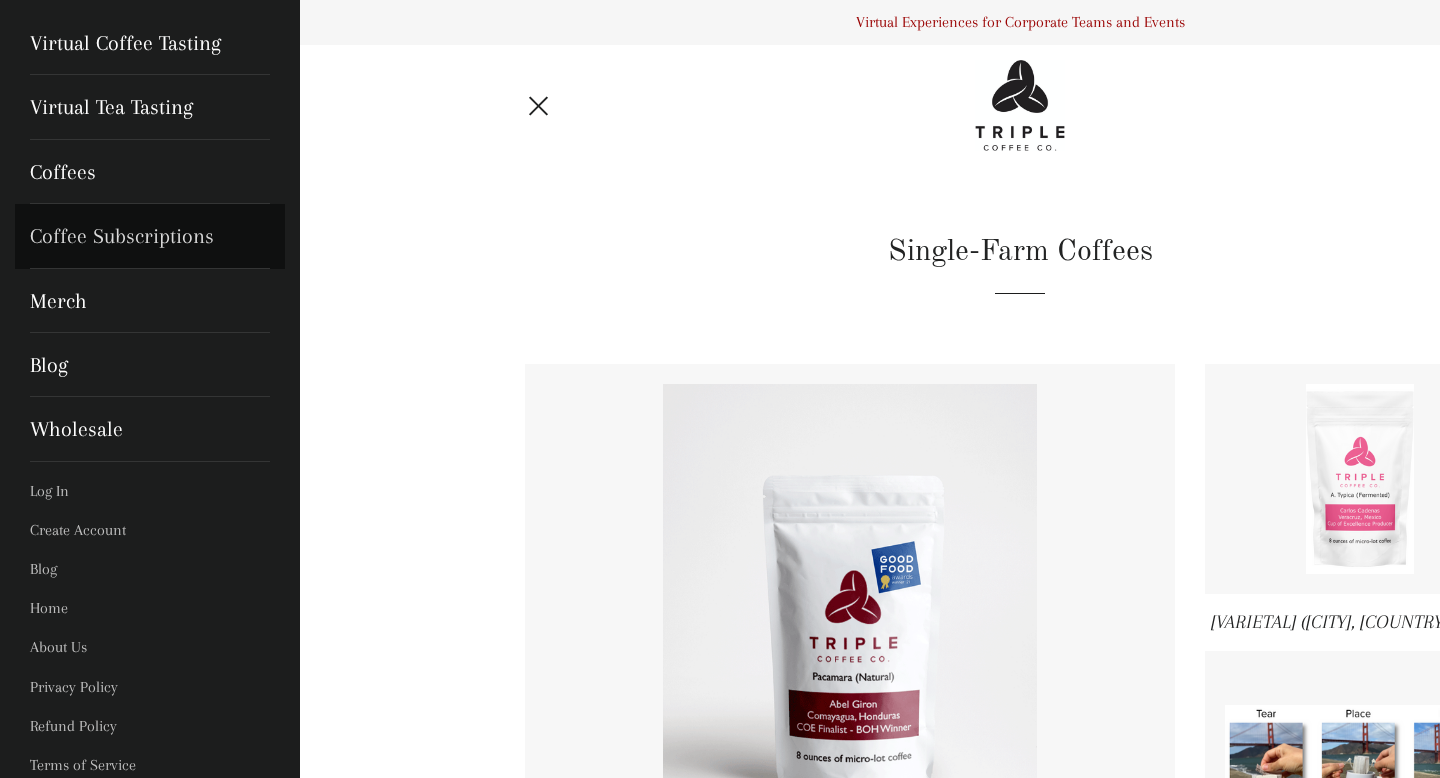 click on "Coffee Subscriptions" at bounding box center (150, 236) 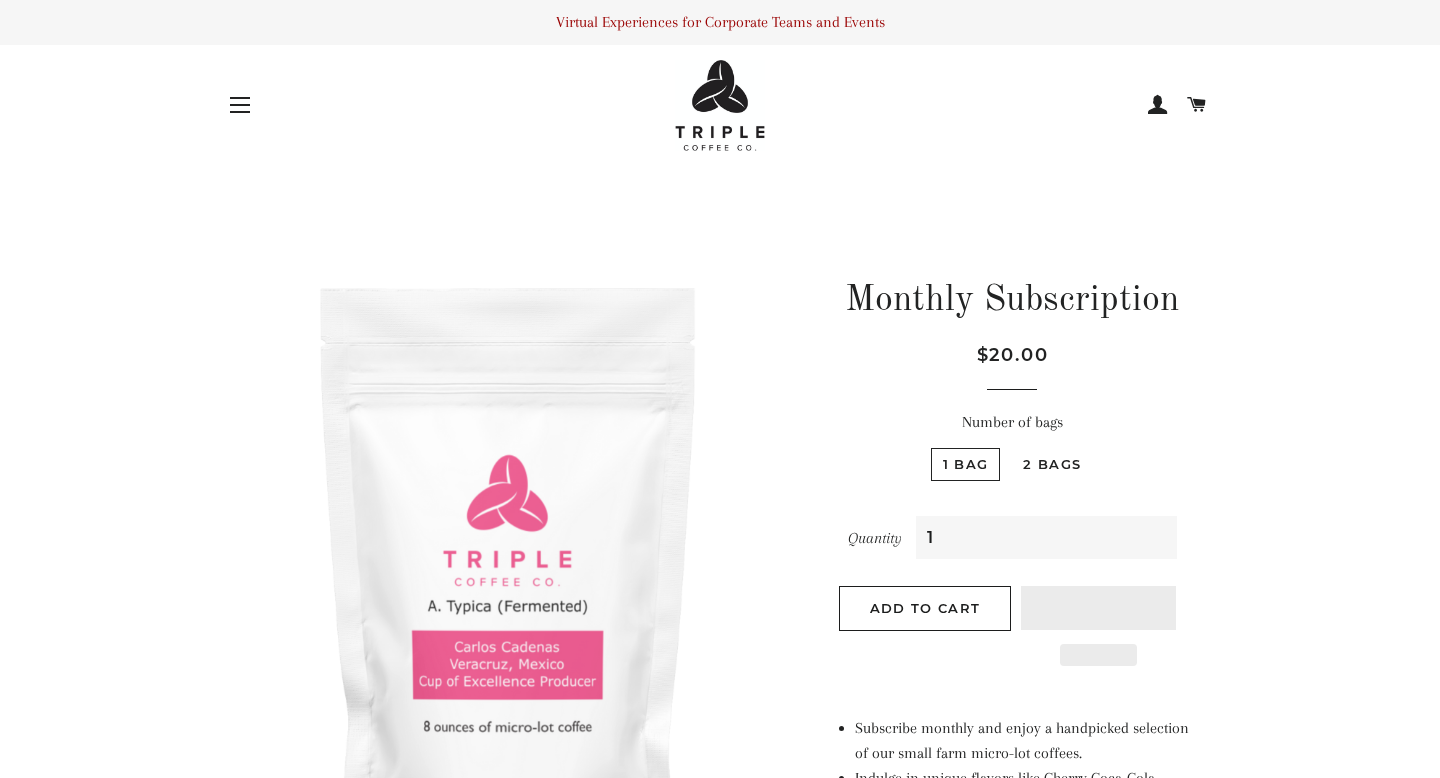 scroll, scrollTop: 0, scrollLeft: 0, axis: both 